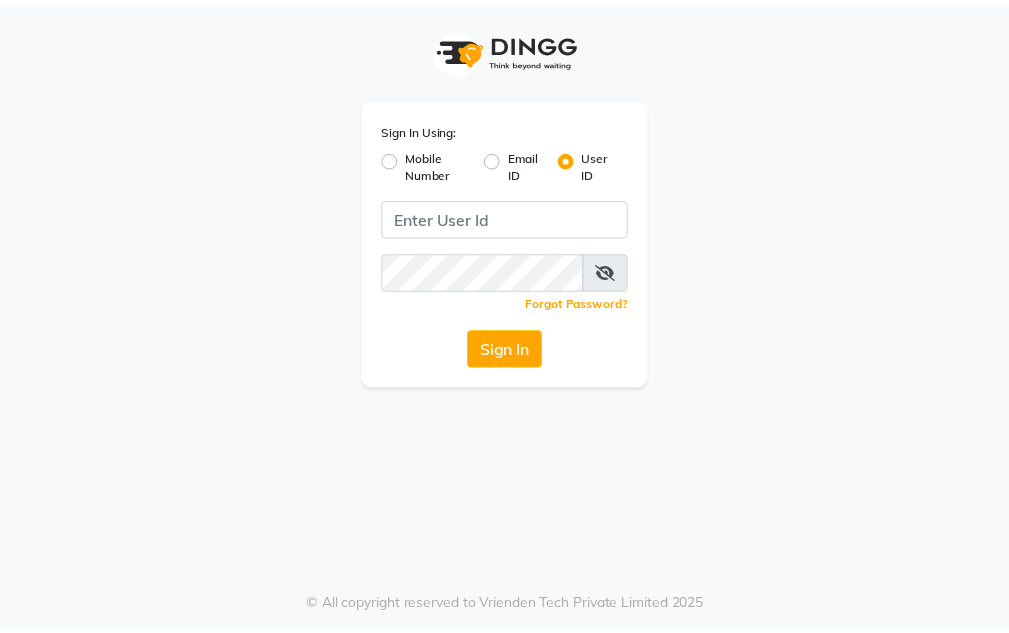 scroll, scrollTop: 0, scrollLeft: 0, axis: both 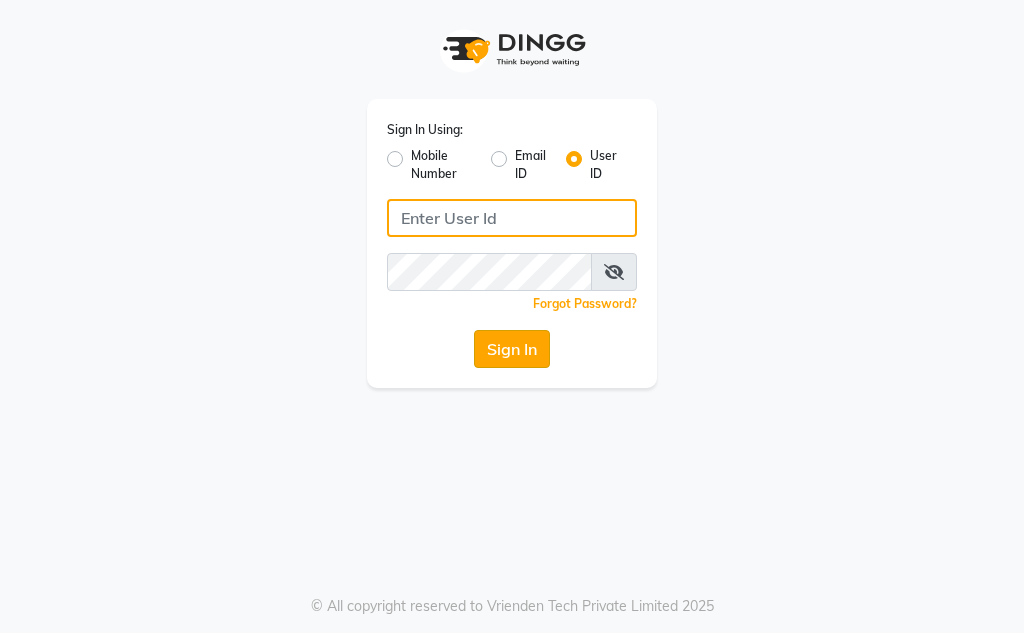 type on "Kunwargadh@123" 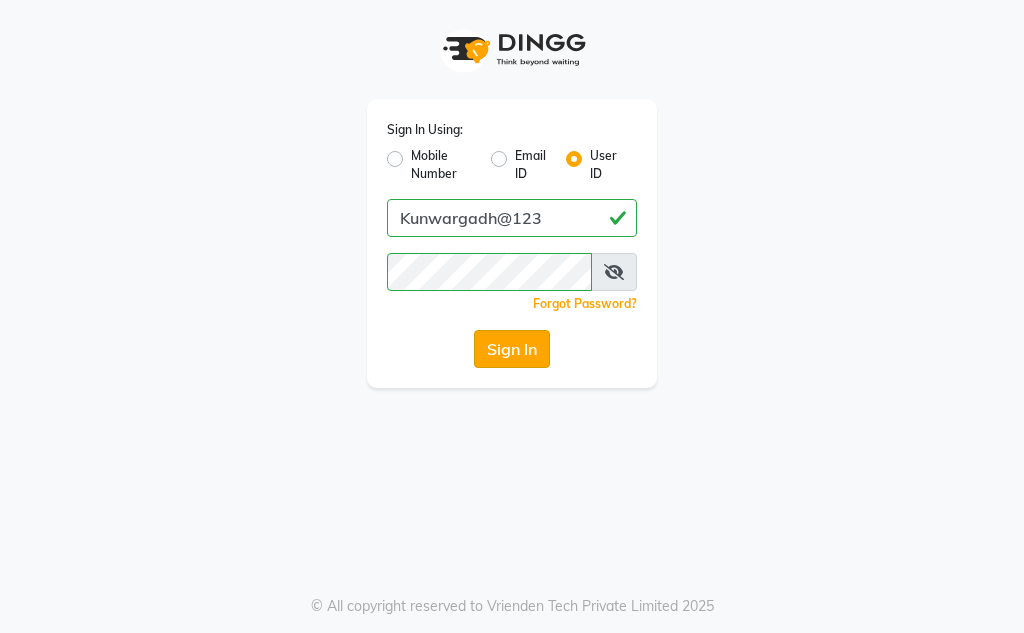 click on "Sign In" 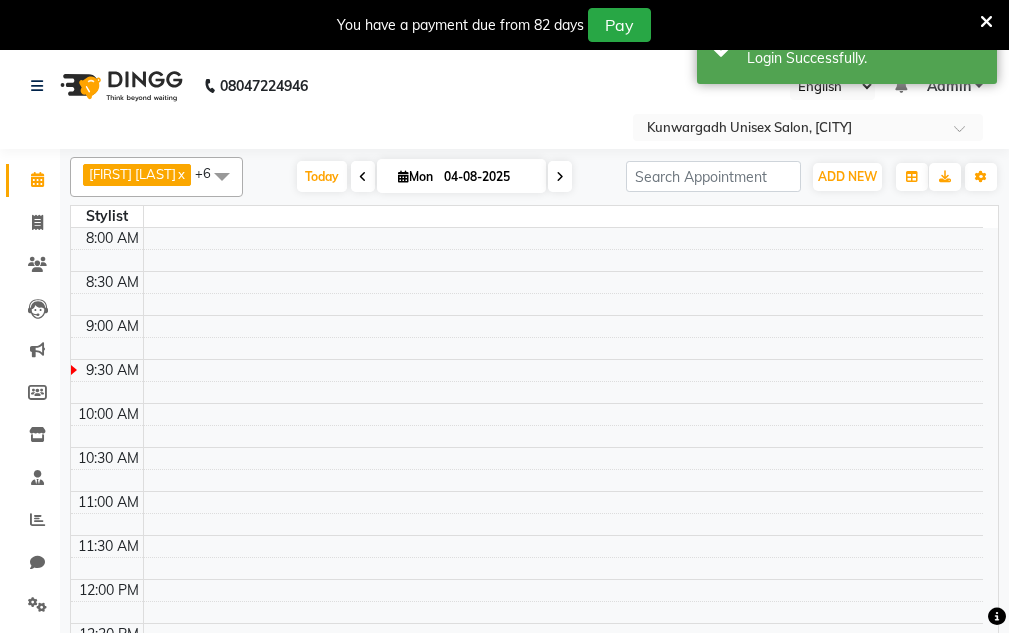 select on "en" 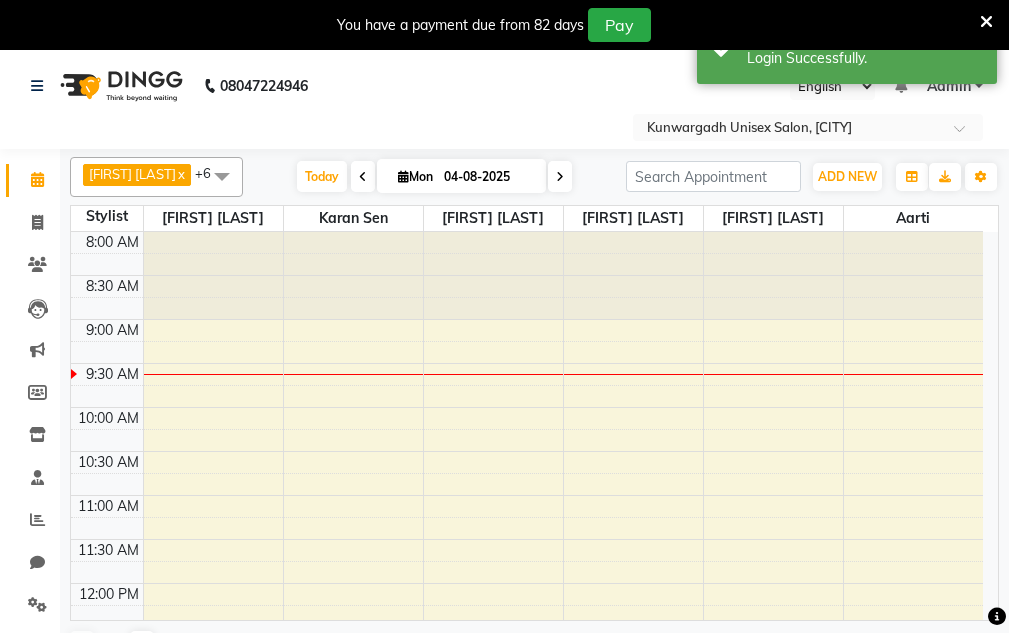 scroll, scrollTop: 0, scrollLeft: 0, axis: both 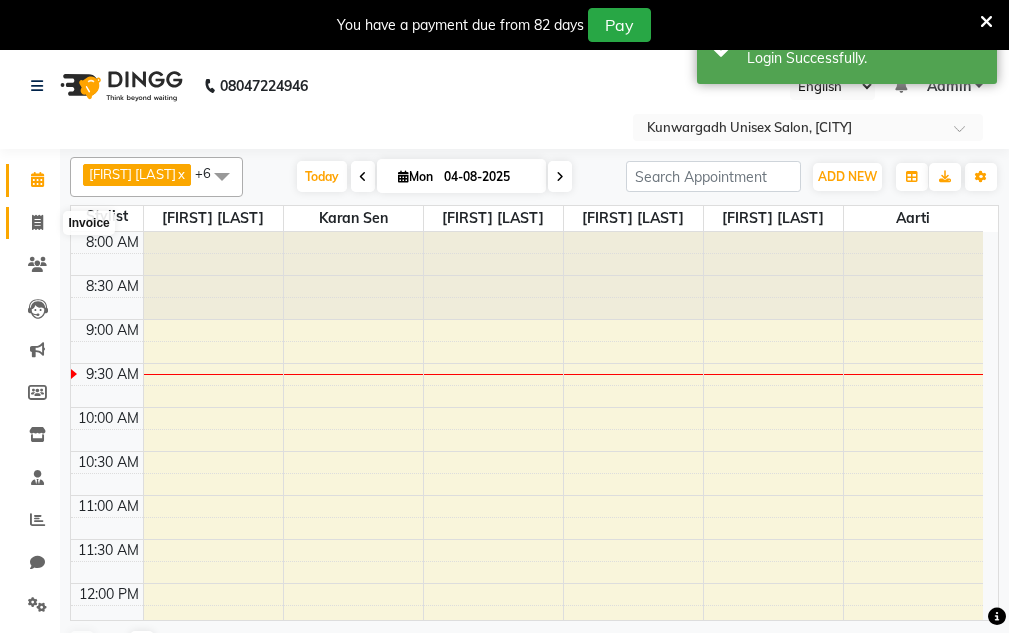 click 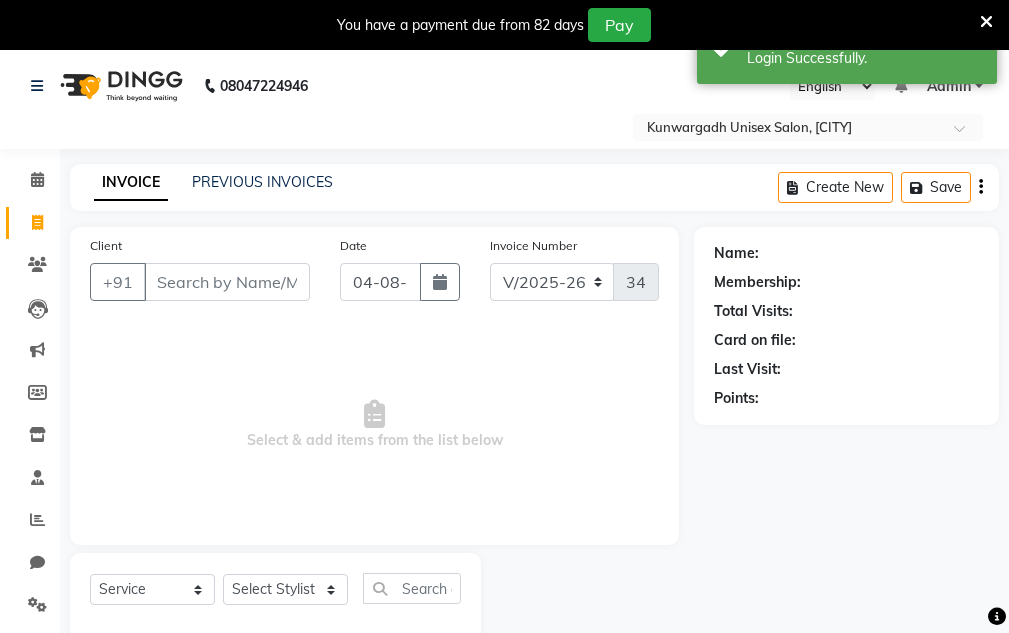 click on "Name: Membership: Total Visits: Card on file: Last Visit:  Points:" 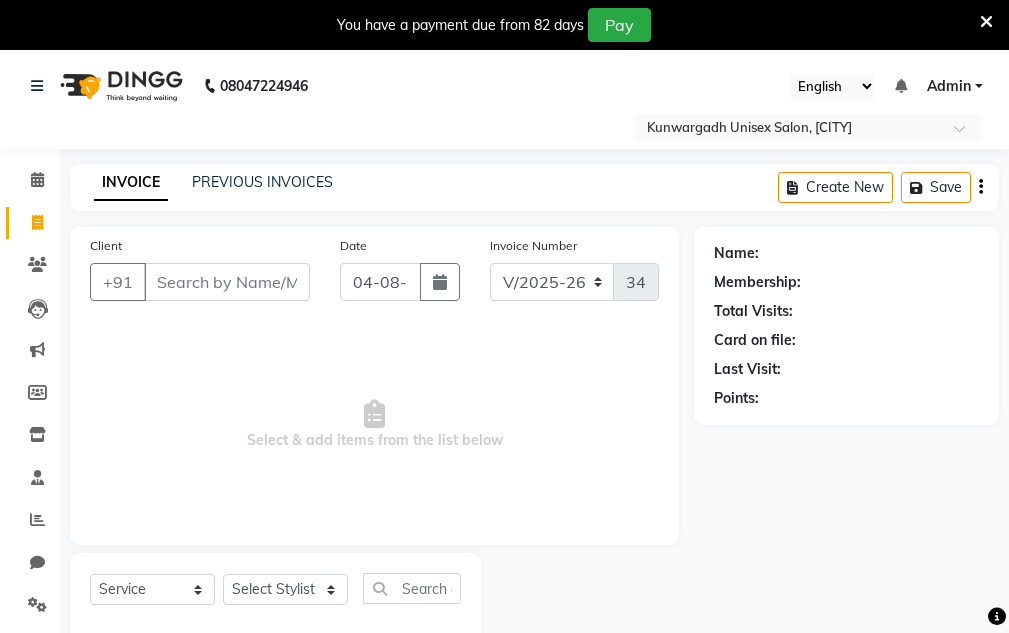 click on "Select & add items from the list below" at bounding box center [374, 425] 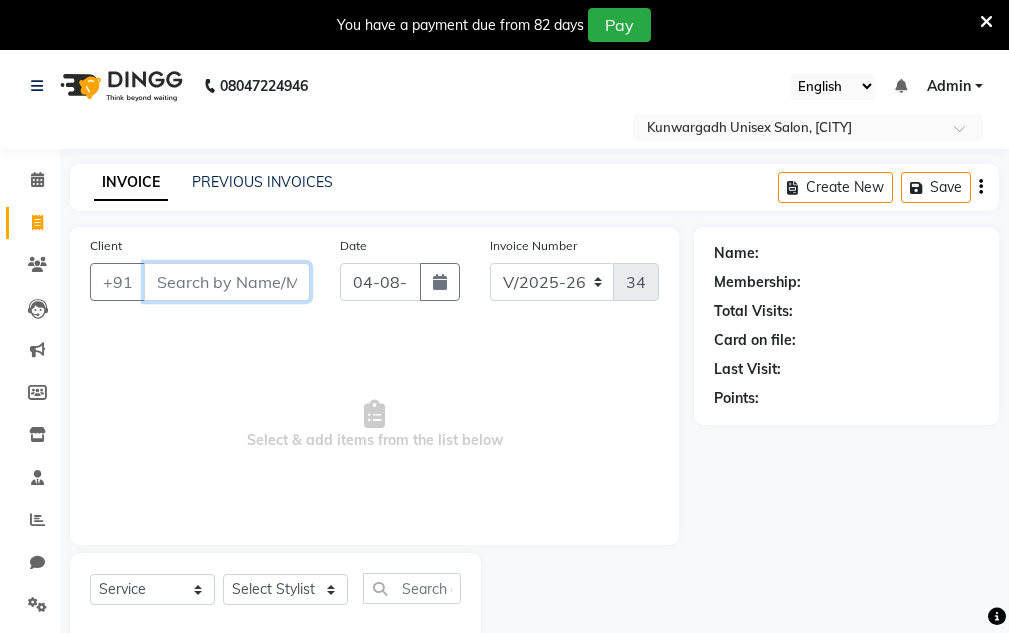 click on "Client" at bounding box center [227, 282] 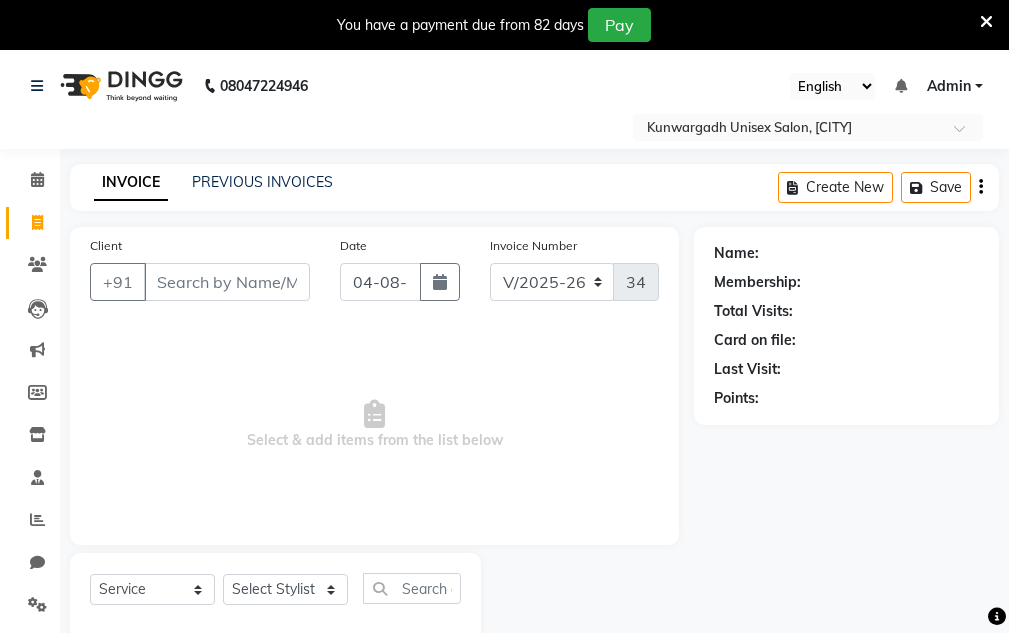 click on "Select & add items from the list below" at bounding box center [374, 425] 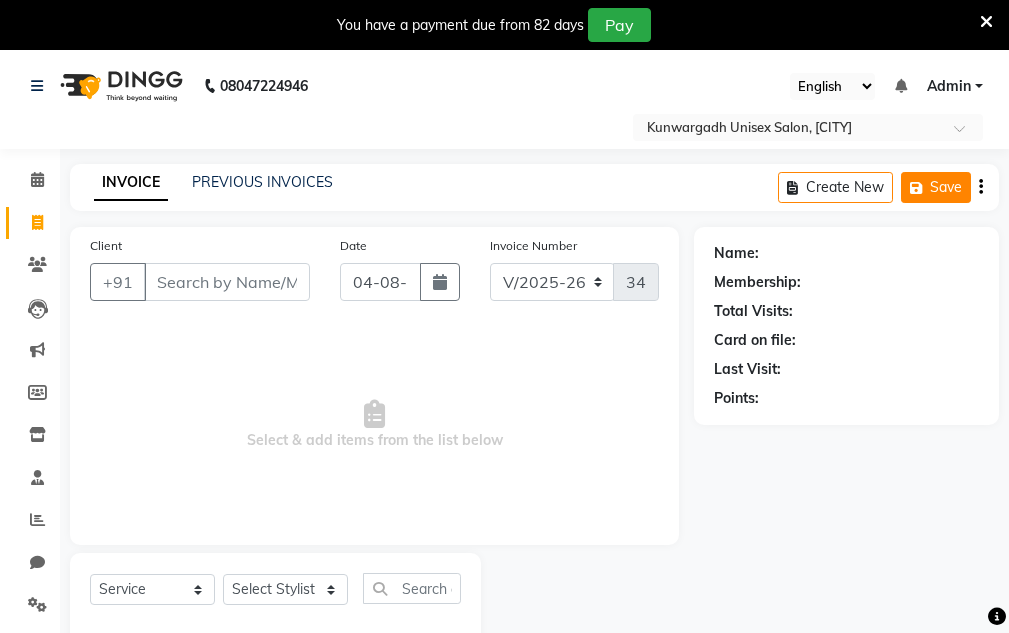 drag, startPoint x: 801, startPoint y: 83, endPoint x: 936, endPoint y: 185, distance: 169.20107 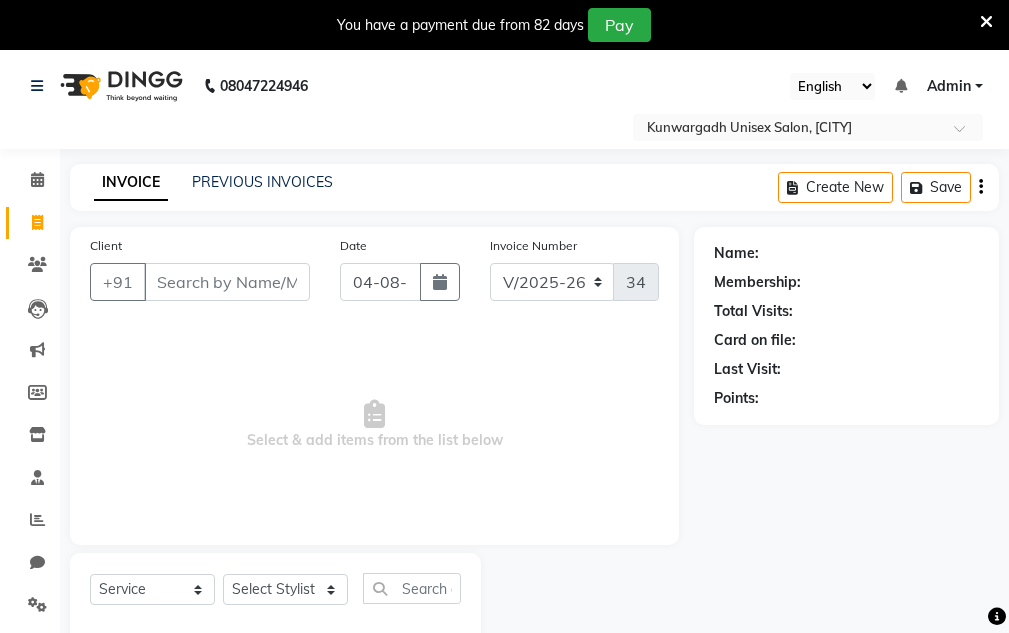 drag, startPoint x: 1023, startPoint y: 200, endPoint x: 993, endPoint y: 212, distance: 32.31099 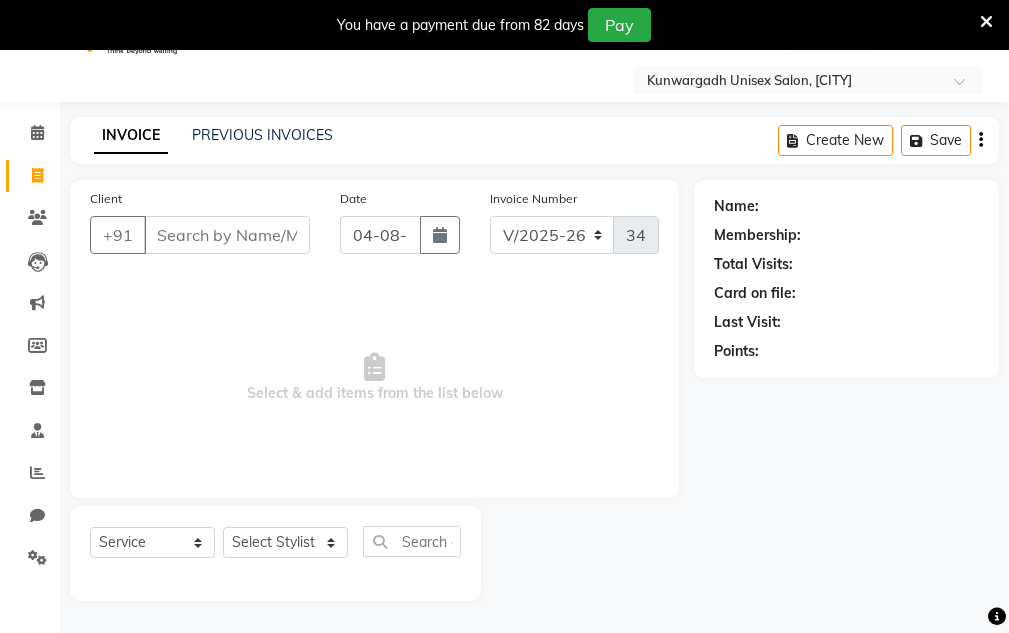 scroll, scrollTop: 50, scrollLeft: 0, axis: vertical 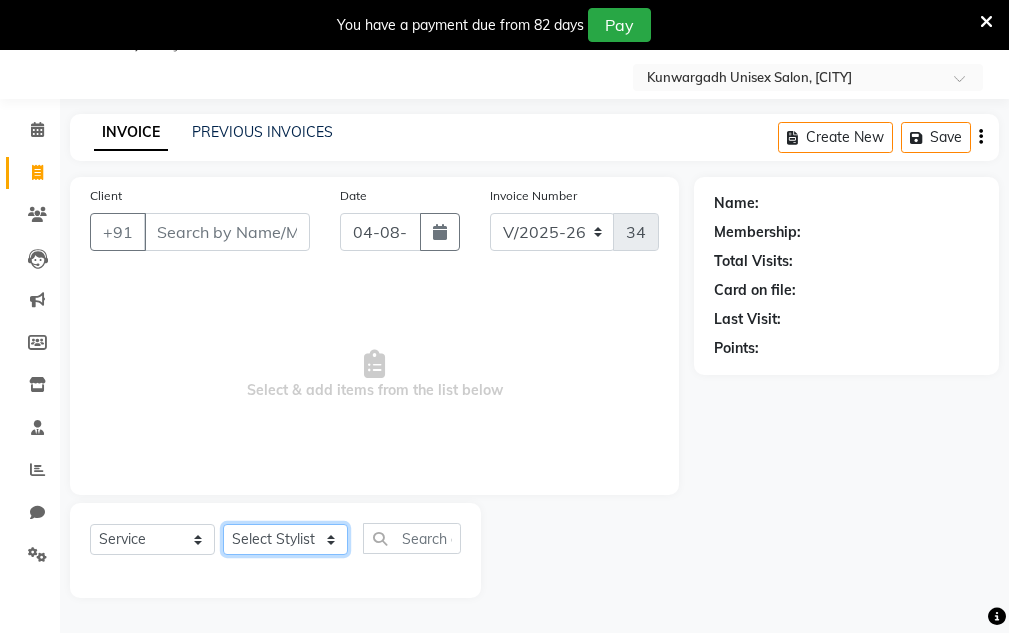 click on "Select Stylist Aarti  Ayush Sir  Chiku Sir  Dolly Thakur Gaurav soni  Gulfan Khan   Karan Sen  Muskan Sahu  Samir Khan" 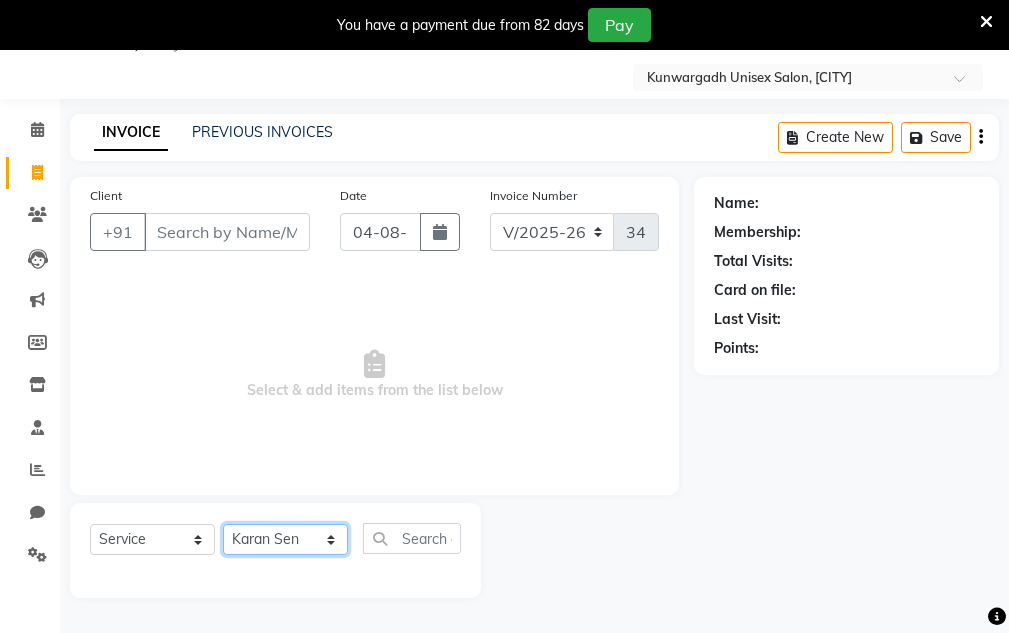 click on "Select Stylist Aarti  Ayush Sir  Chiku Sir  Dolly Thakur Gaurav soni  Gulfan Khan   Karan Sen  Muskan Sahu  Samir Khan" 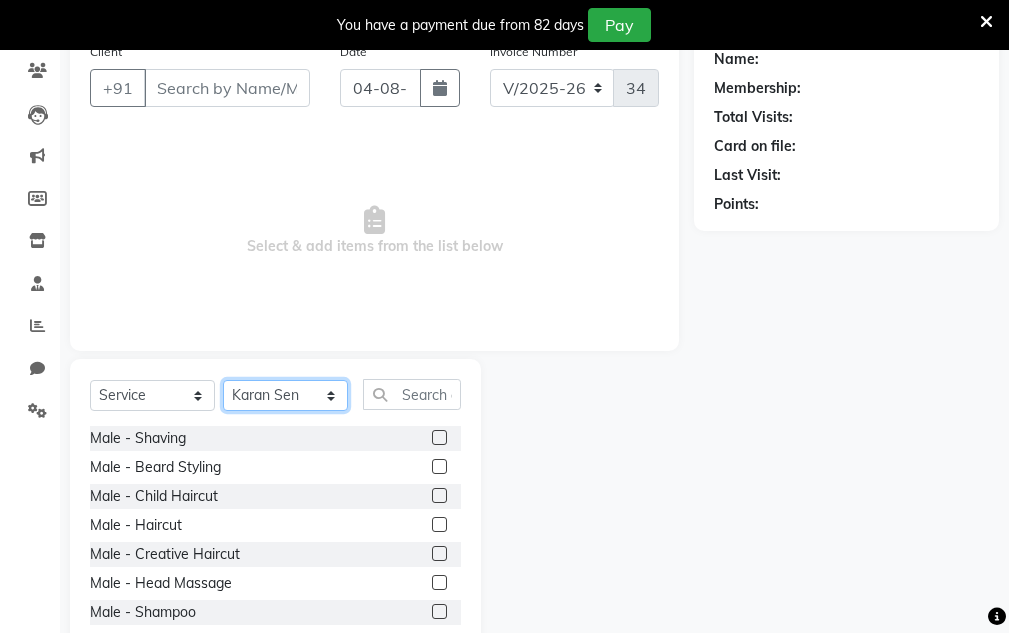 scroll, scrollTop: 245, scrollLeft: 0, axis: vertical 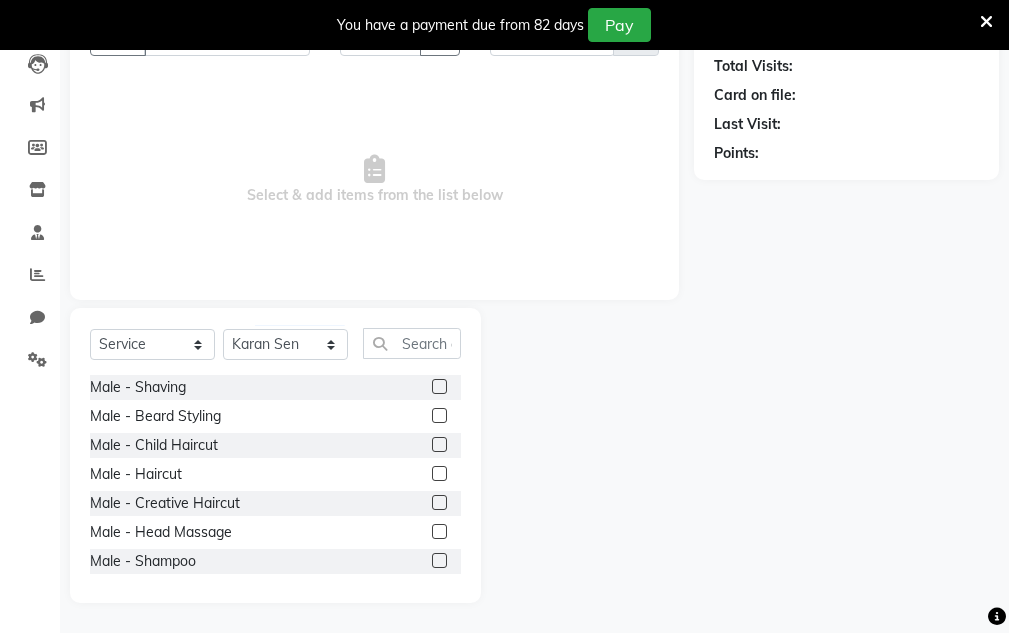 click 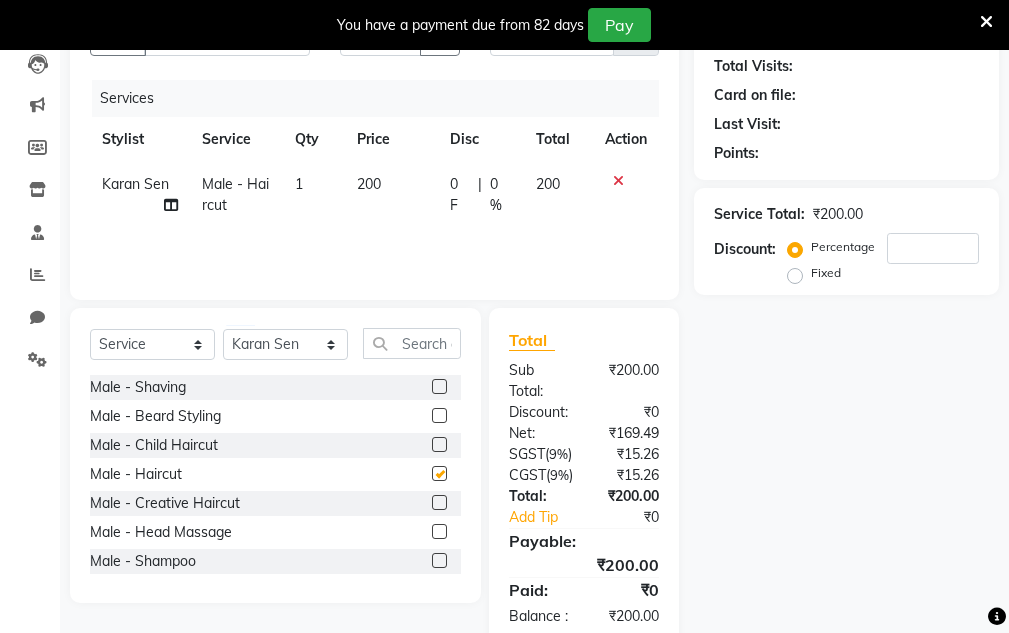 checkbox on "false" 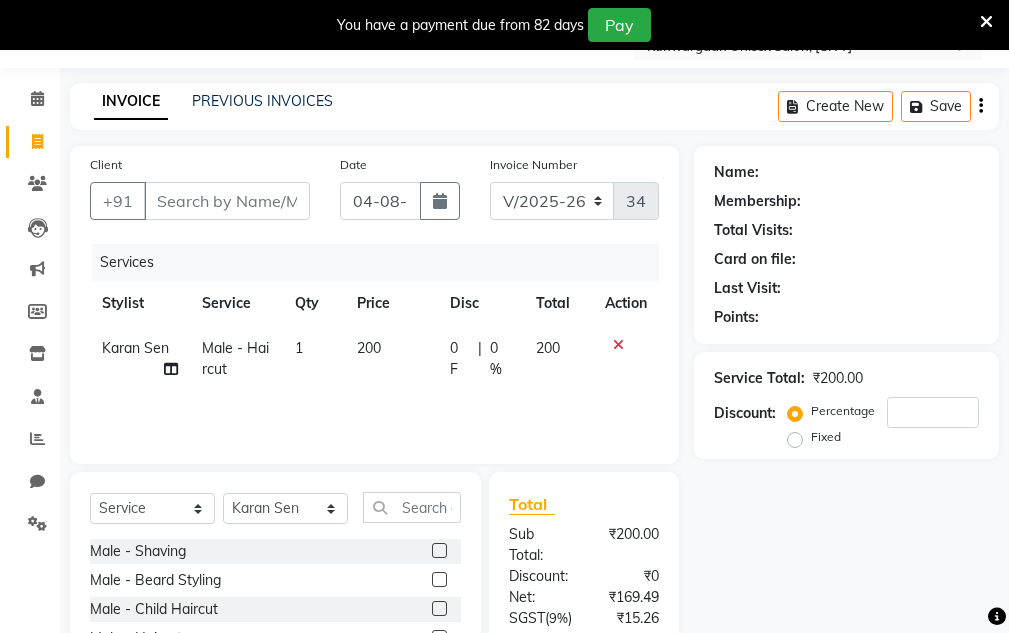 scroll, scrollTop: 45, scrollLeft: 0, axis: vertical 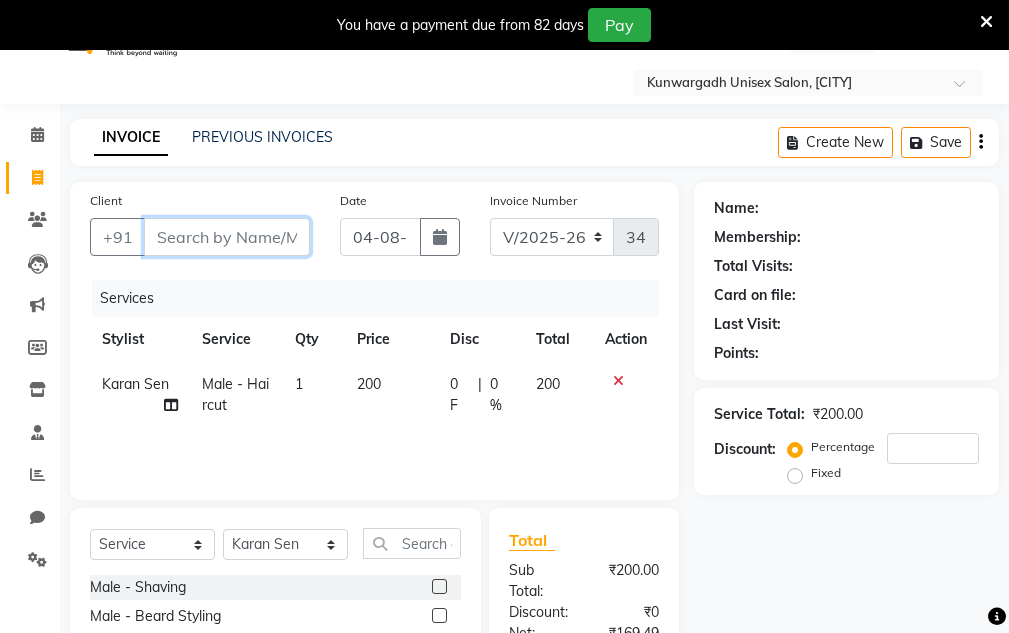 click on "Client" at bounding box center [227, 237] 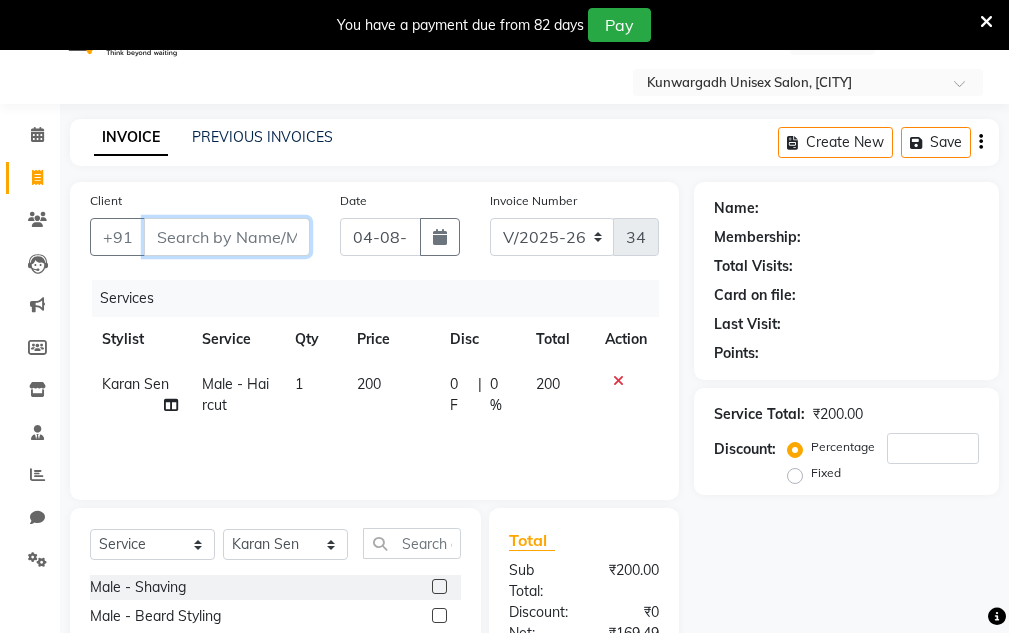 drag, startPoint x: 286, startPoint y: 226, endPoint x: 274, endPoint y: 233, distance: 13.892444 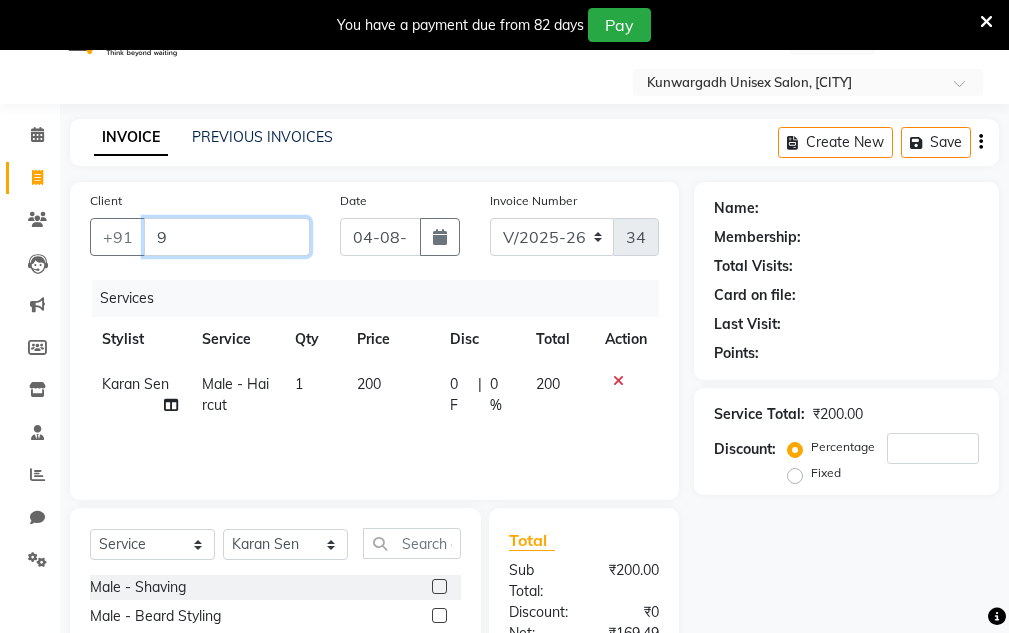 type on "90" 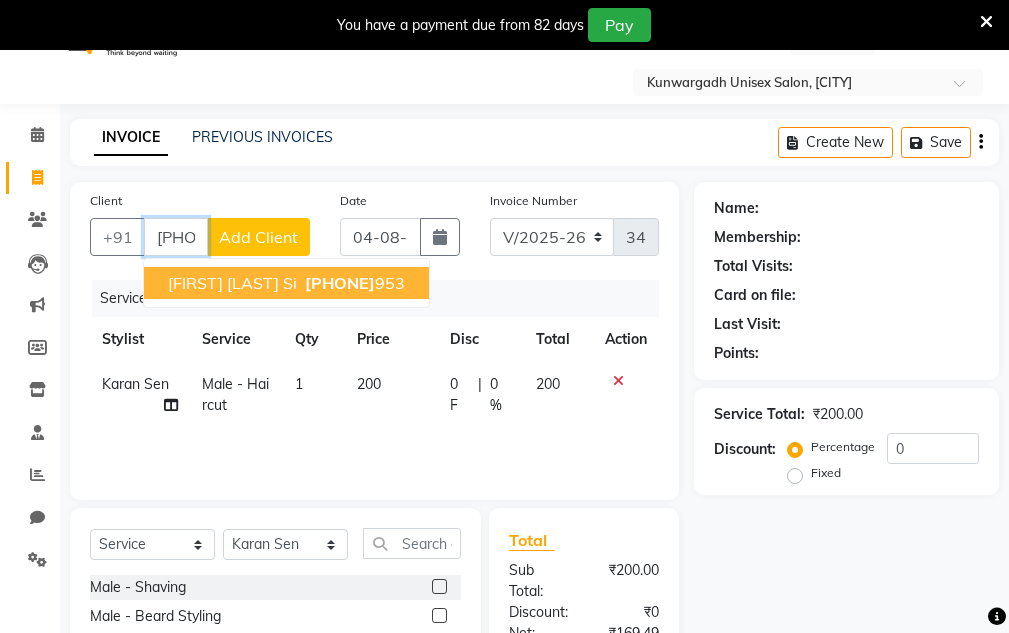 click on "[FIRST] [LAST] si" at bounding box center [232, 283] 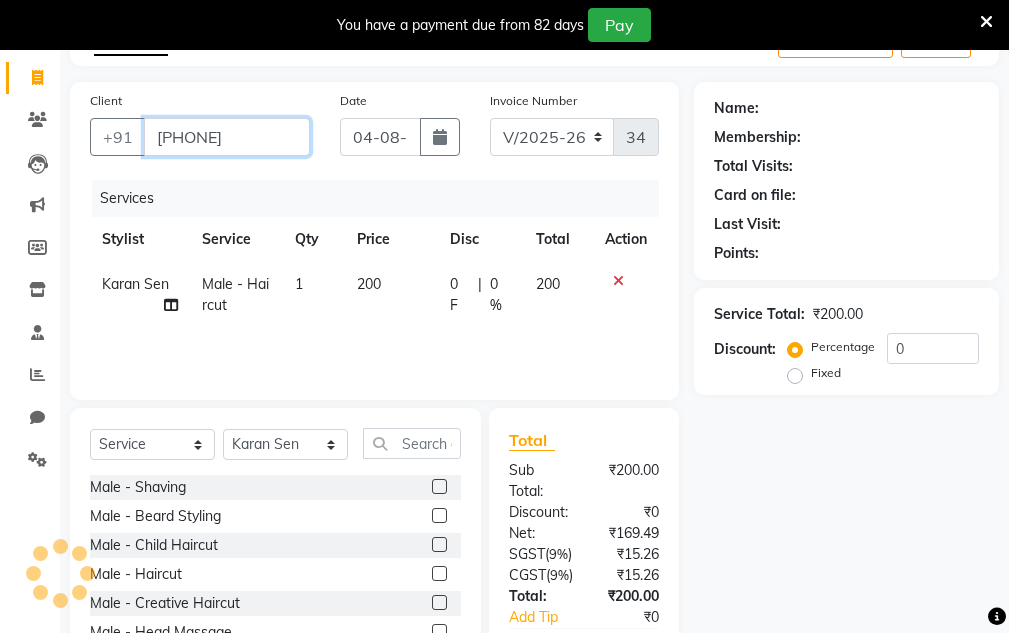 scroll, scrollTop: 245, scrollLeft: 0, axis: vertical 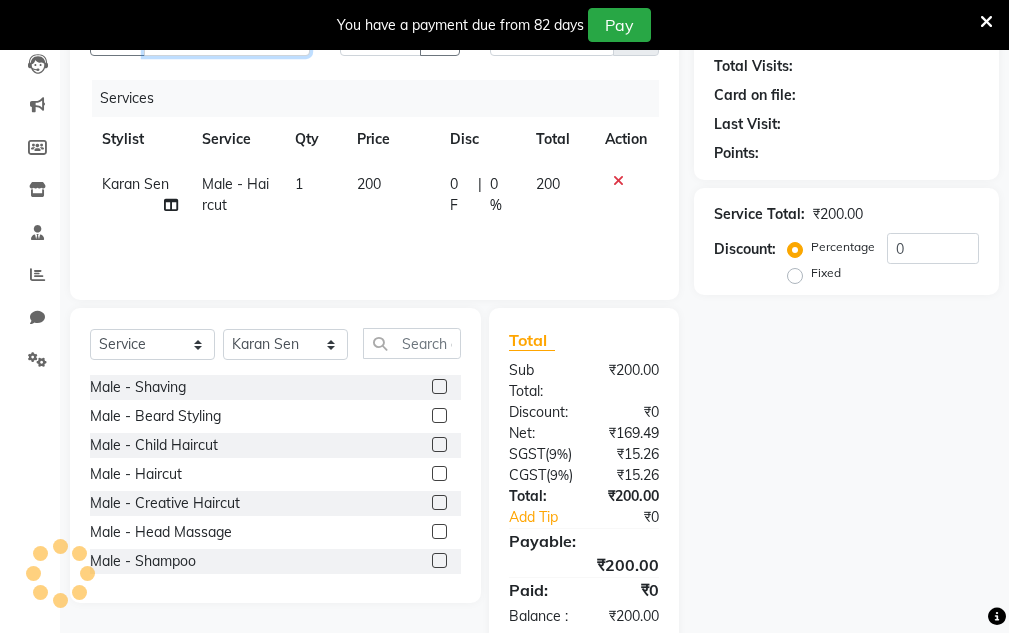 type on "[PHONE]" 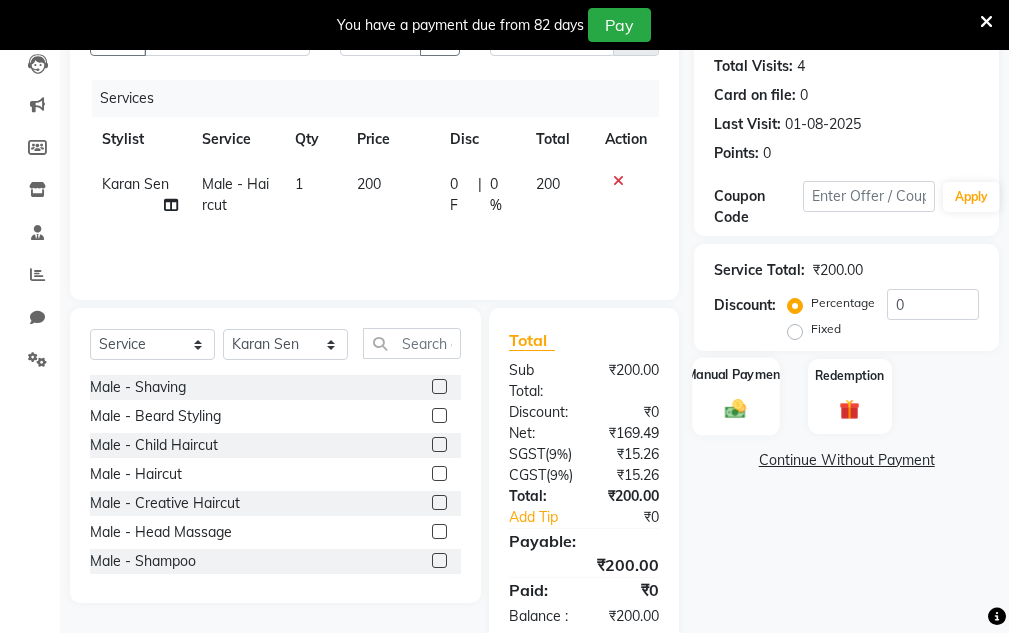 click on "Manual Payment" 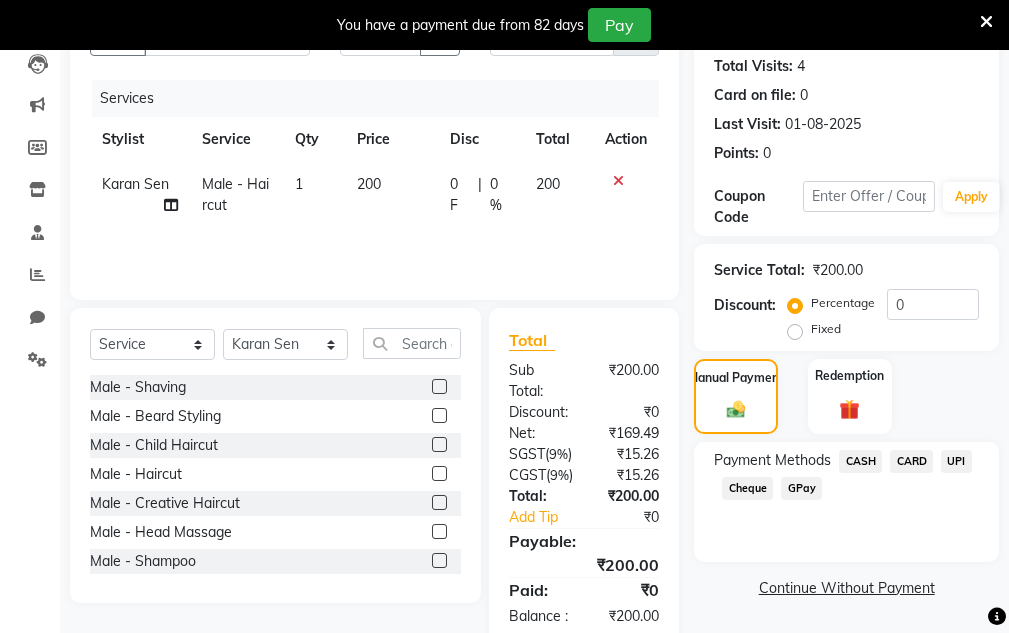 click on "UPI" 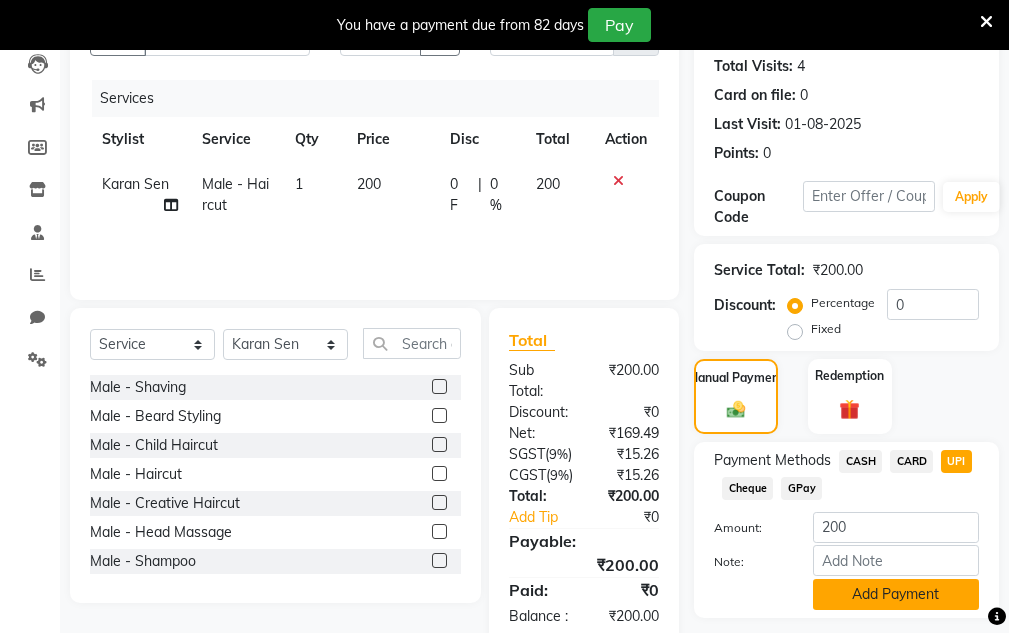 click on "Add Payment" 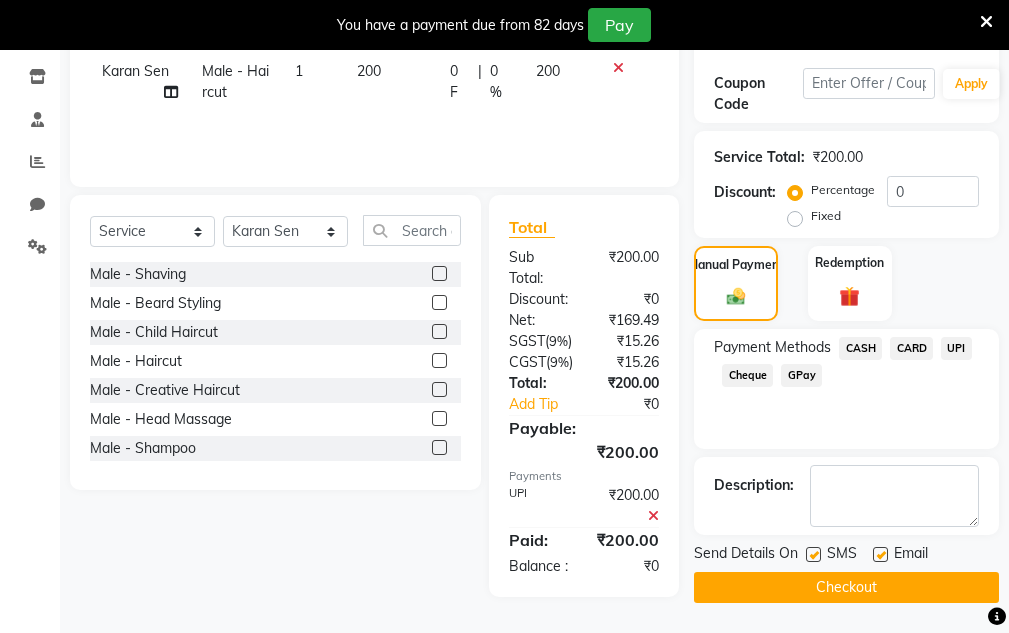 scroll, scrollTop: 415, scrollLeft: 0, axis: vertical 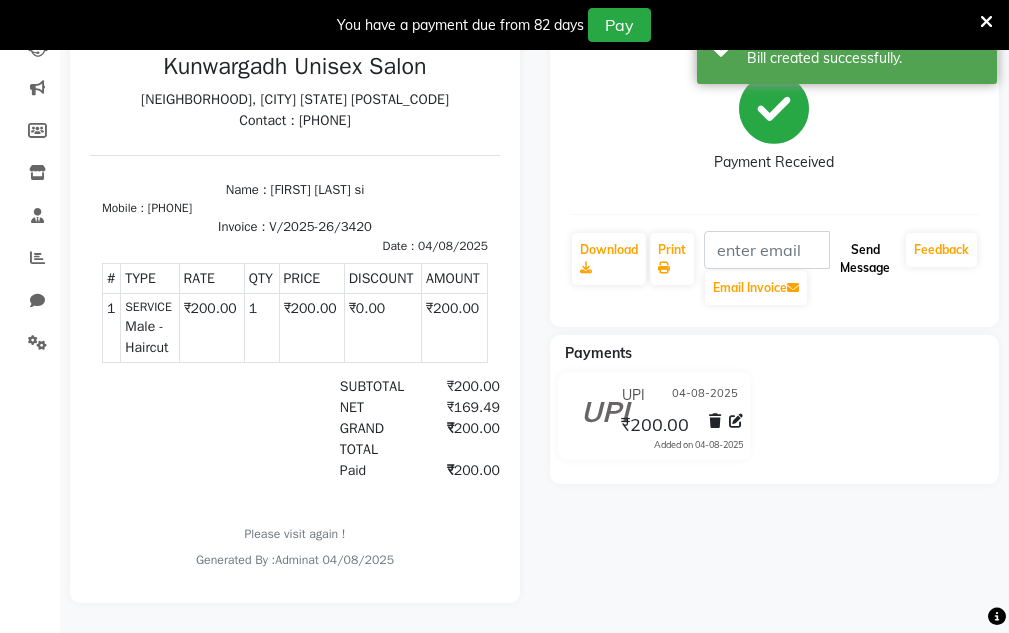 click on "Send Message" 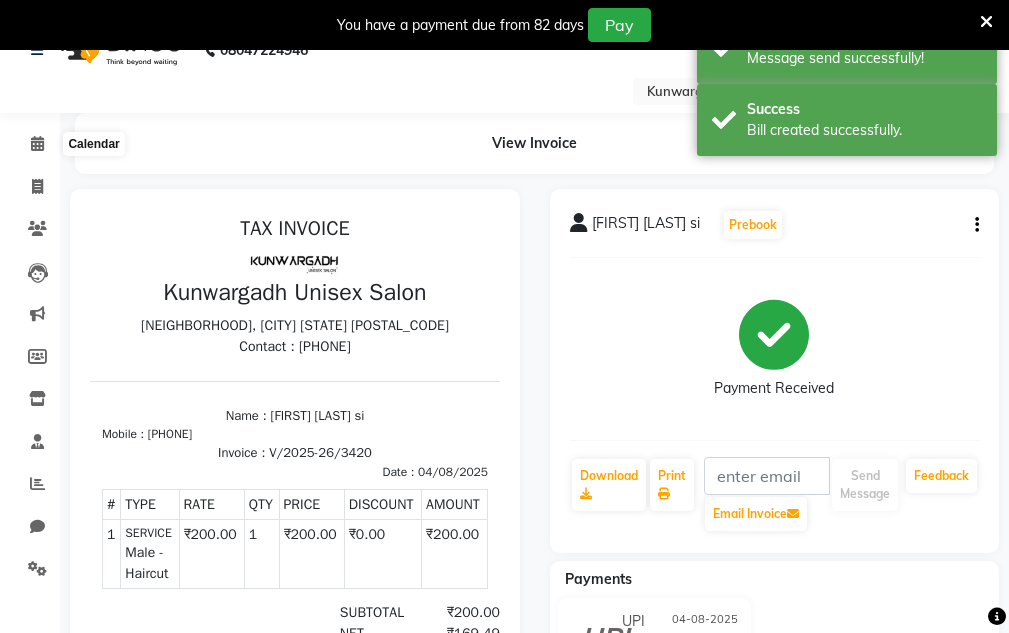 scroll, scrollTop: 0, scrollLeft: 0, axis: both 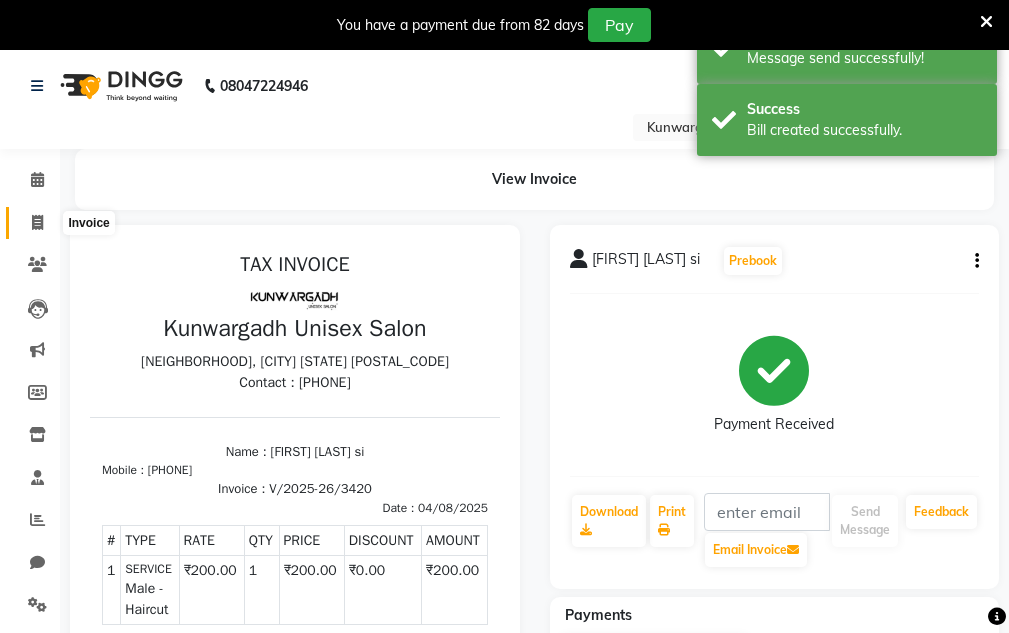 click 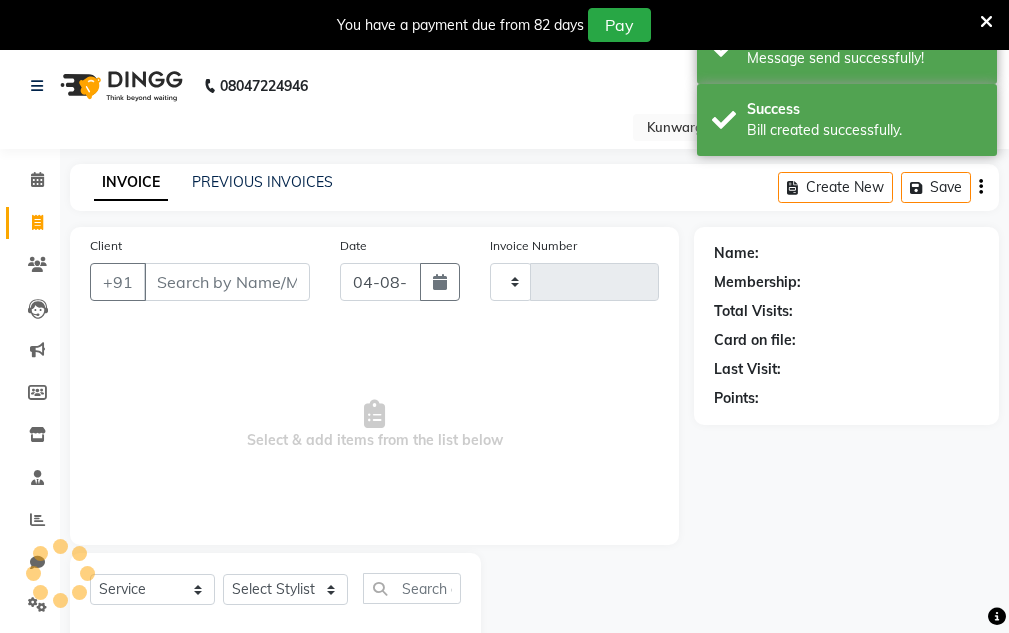 scroll, scrollTop: 50, scrollLeft: 0, axis: vertical 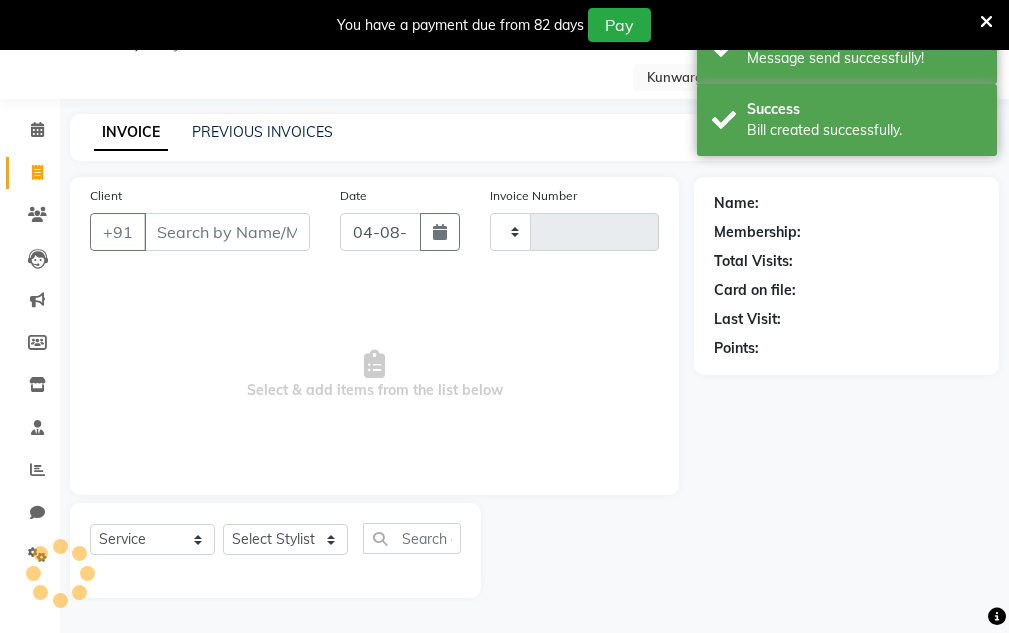 click on "Client" at bounding box center [227, 232] 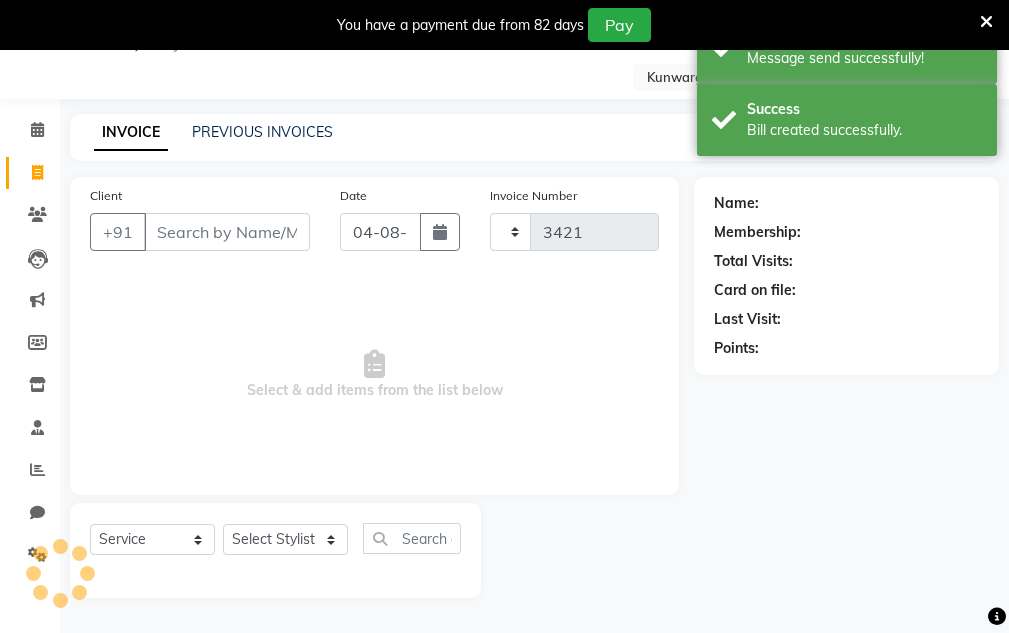 select on "7931" 